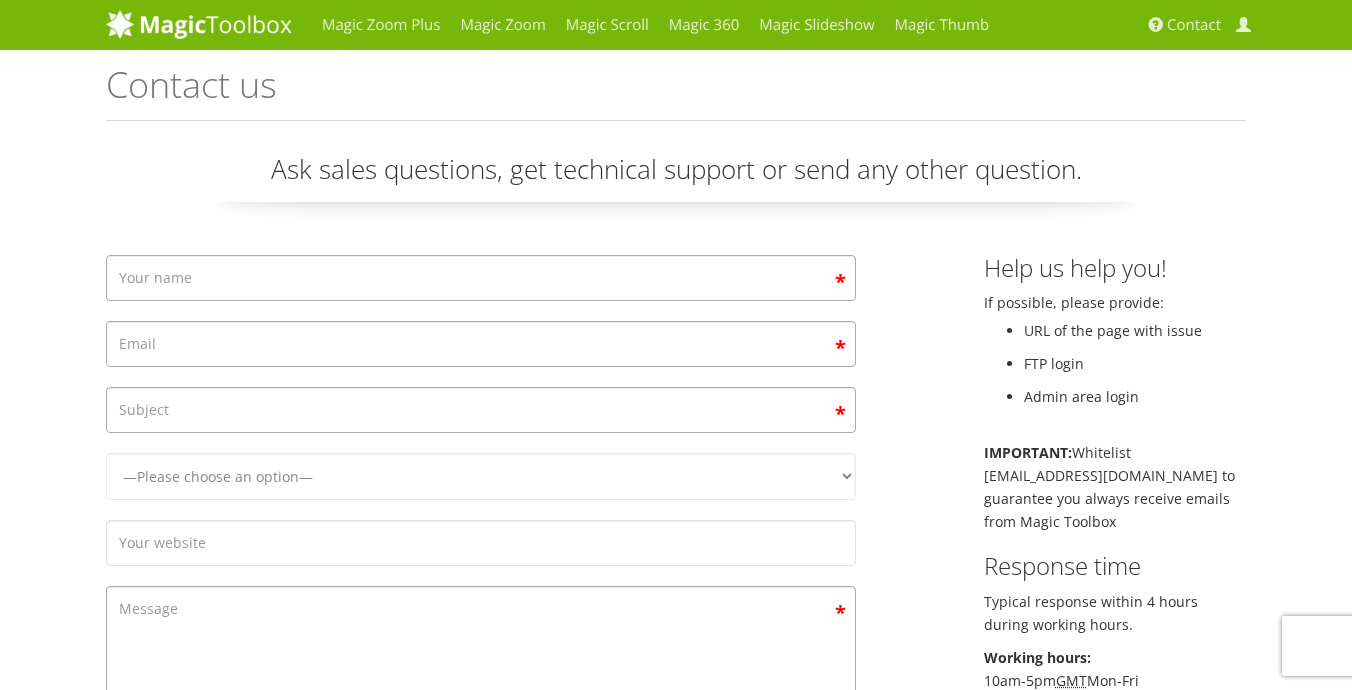 scroll, scrollTop: 0, scrollLeft: 0, axis: both 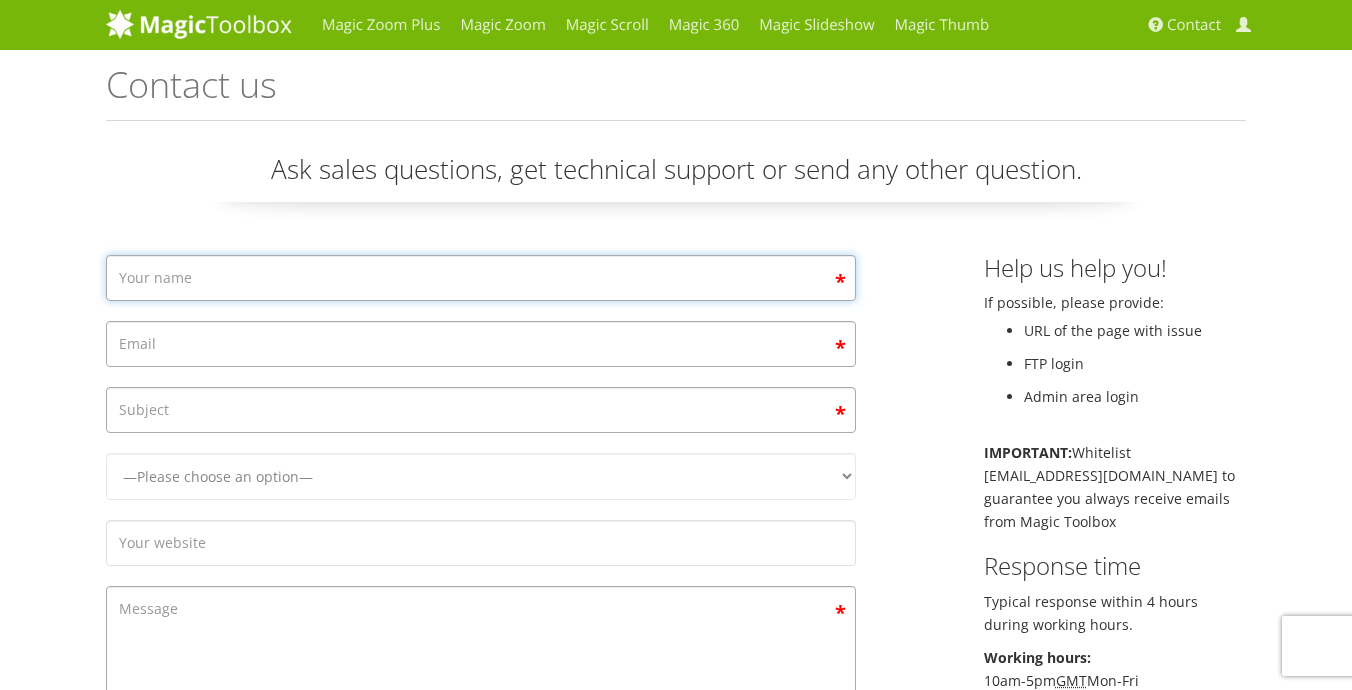 click at bounding box center [481, 278] 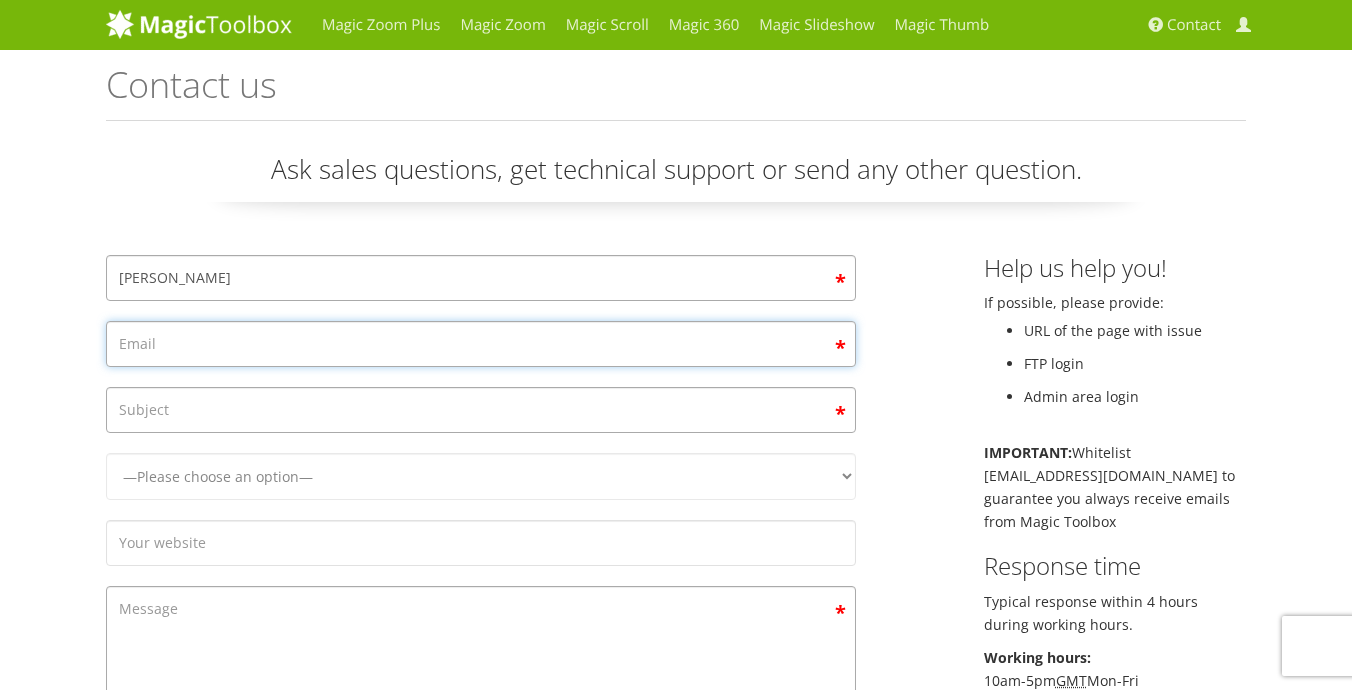 click at bounding box center (481, 344) 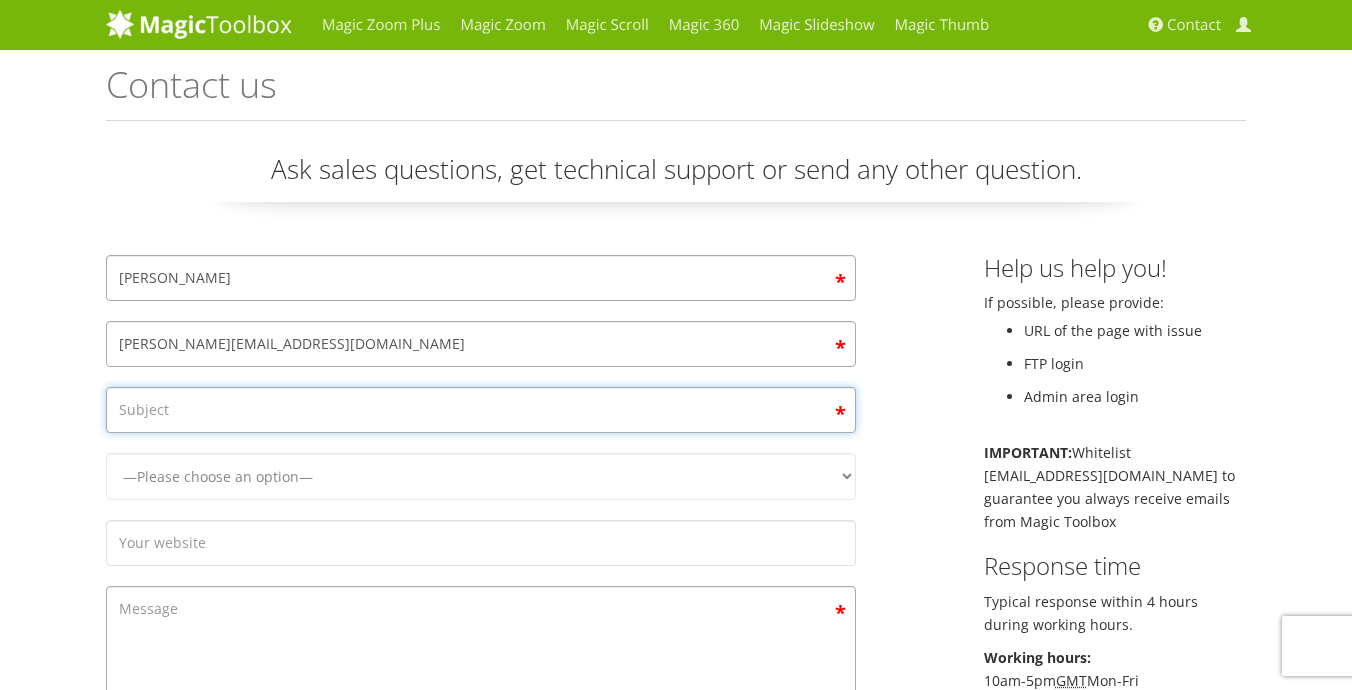 click at bounding box center [481, 410] 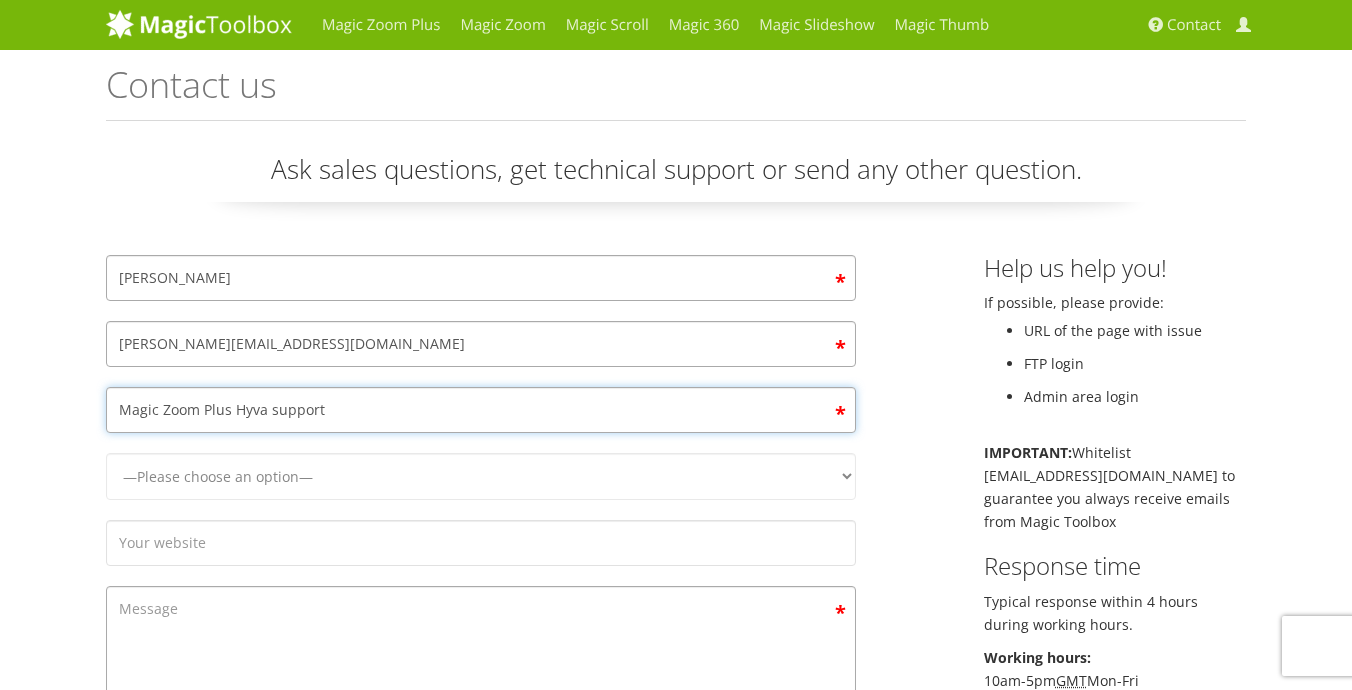 type on "Magic Zoom Plus Hyva support" 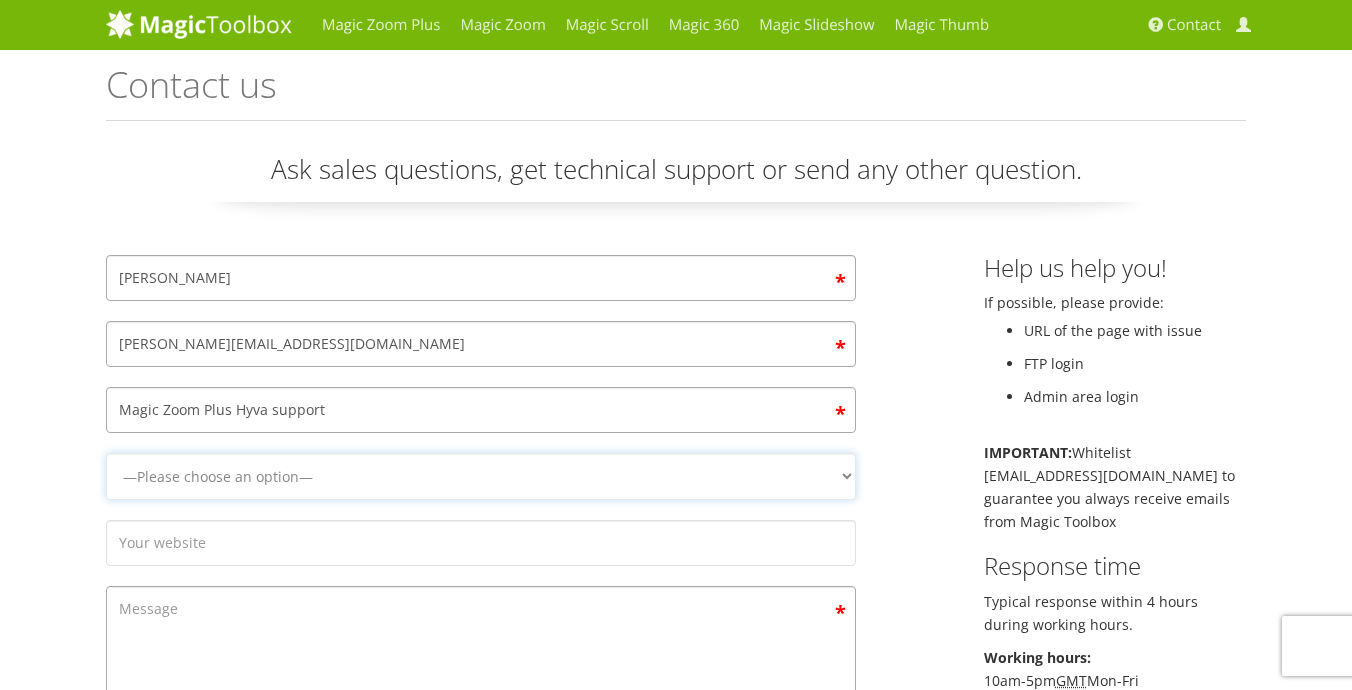 click on "—Please choose an option— Magic Zoom Magic Zoom Plus Magic Thumb Magic Slideshow Magic Scroll Magic 360" at bounding box center (481, 476) 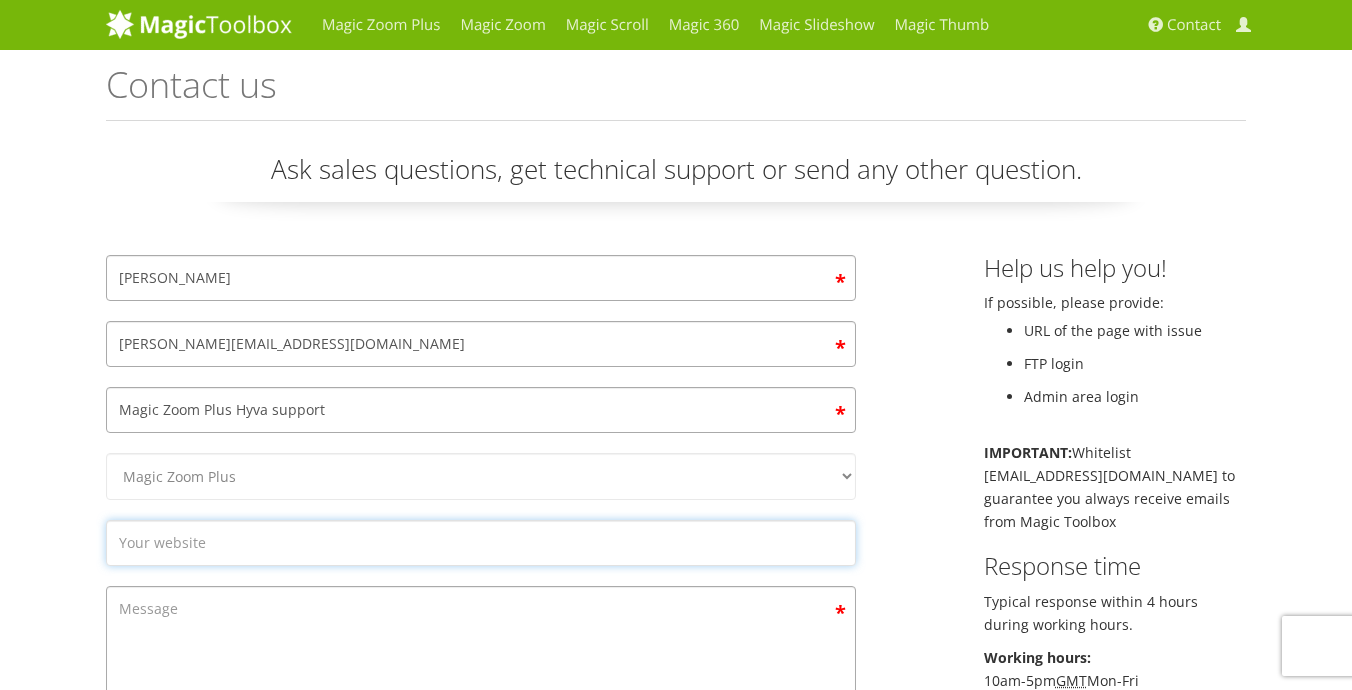 click at bounding box center [481, 543] 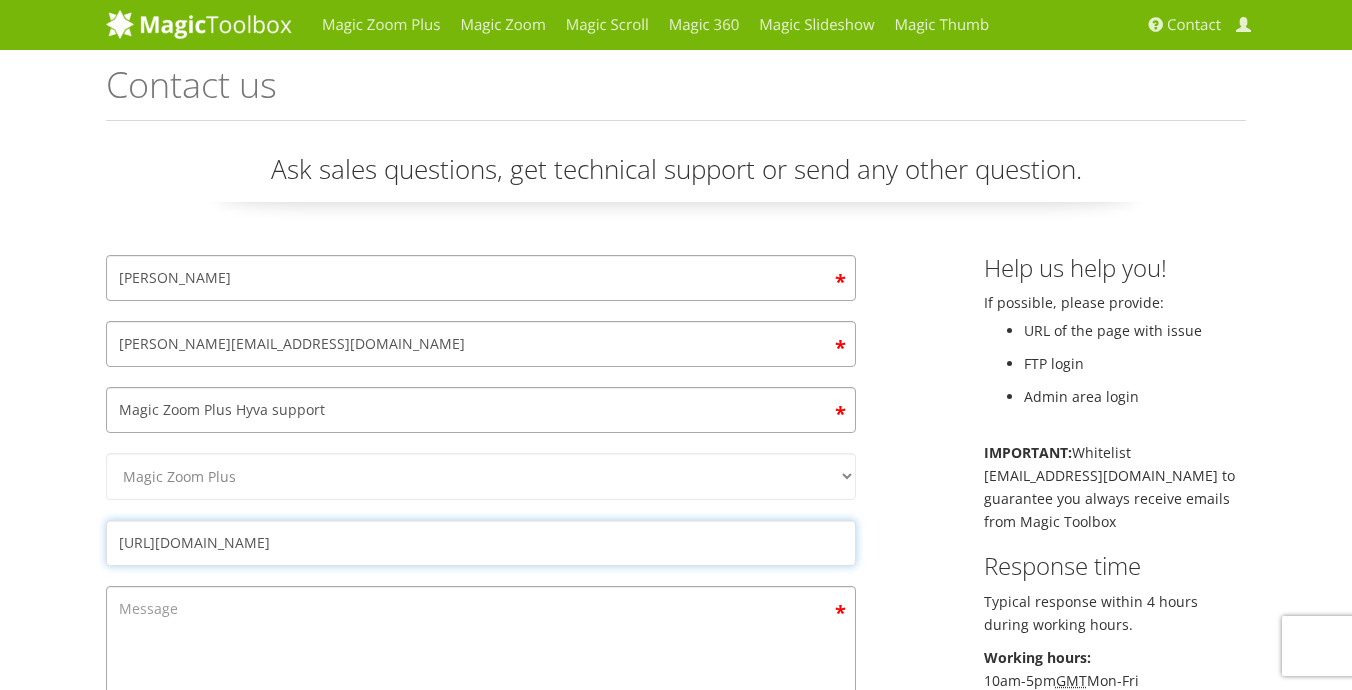 type on "https://www.daylesford.com/" 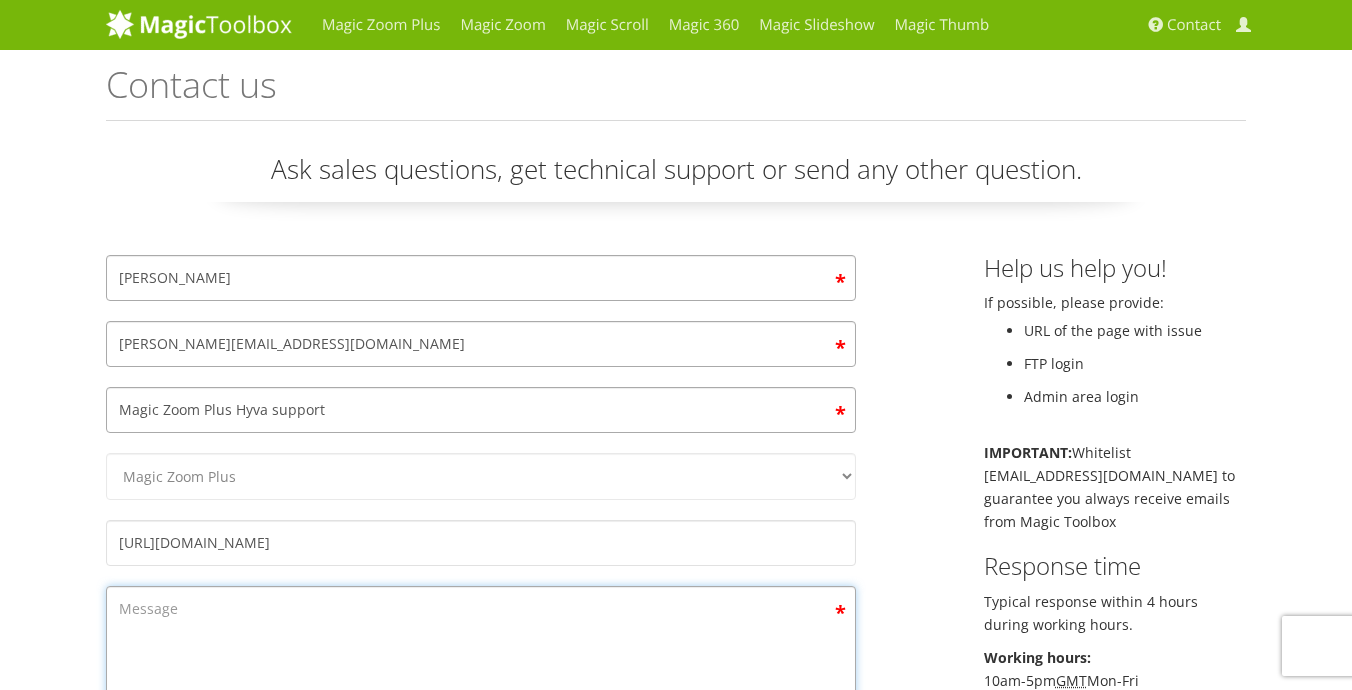 click at bounding box center (481, 699) 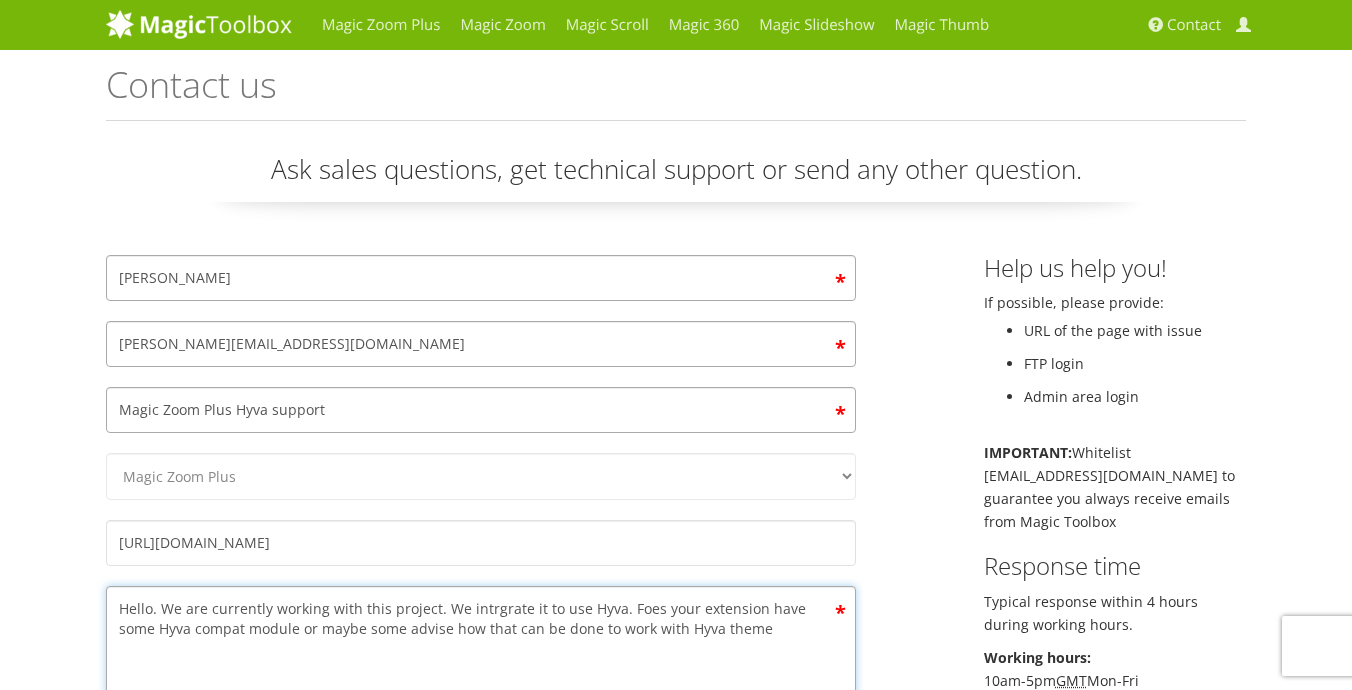 click on "Hello. We are currently working with this project. We intrgrate it to use Hyva. Foes your extension have some Hyva compat module or maybe some advise how that can be done to work with Hyva theme" at bounding box center [481, 699] 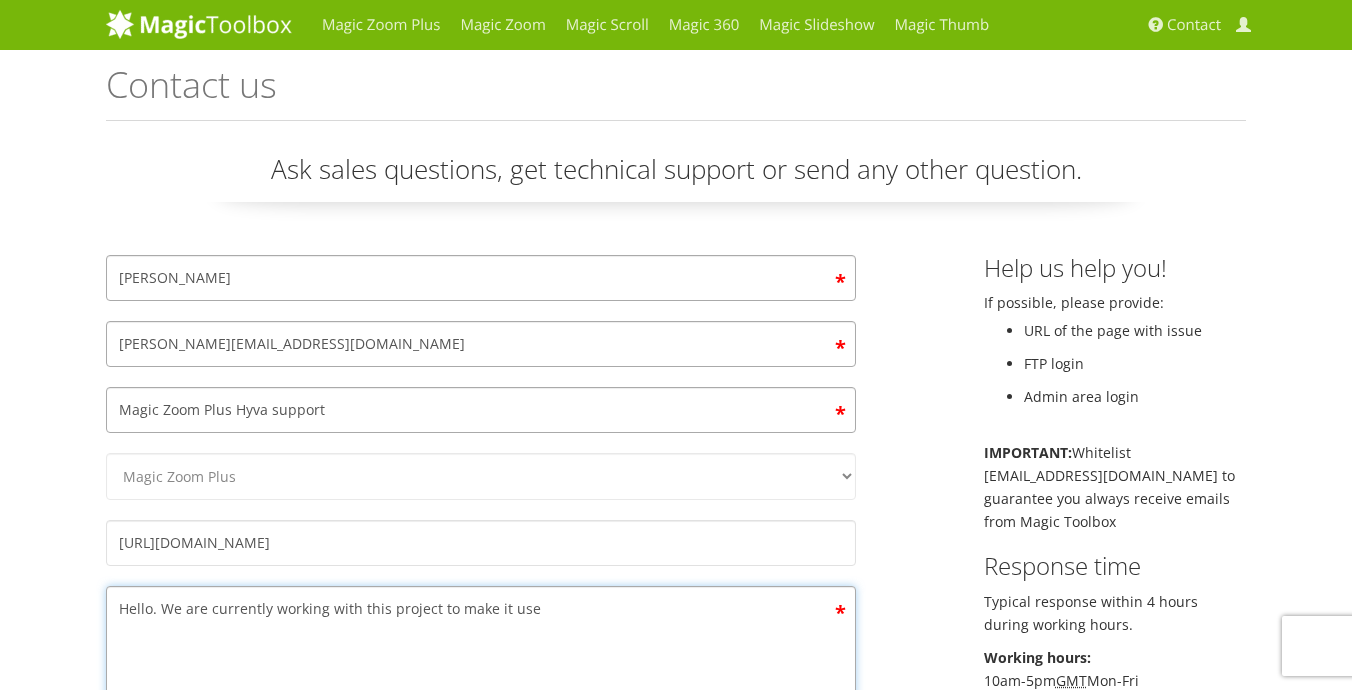 paste on ",
We are currently working on a project where we are integrating the Hyvä theme. We would like to know if your extension includes a Hyvä compatibility module, or if you have any guidance or best practices on making your extension work with Hyvä.
Any information you could share would be greatly appreciated.
Best regards" 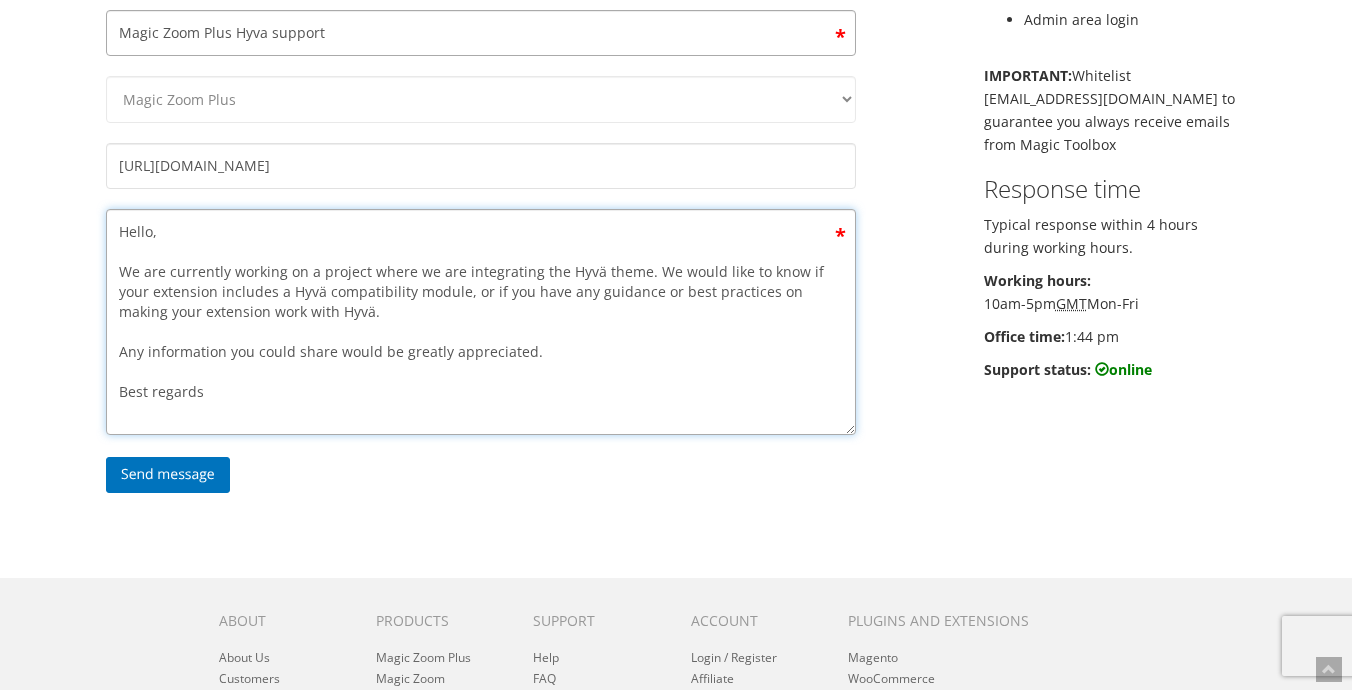 scroll, scrollTop: 387, scrollLeft: 0, axis: vertical 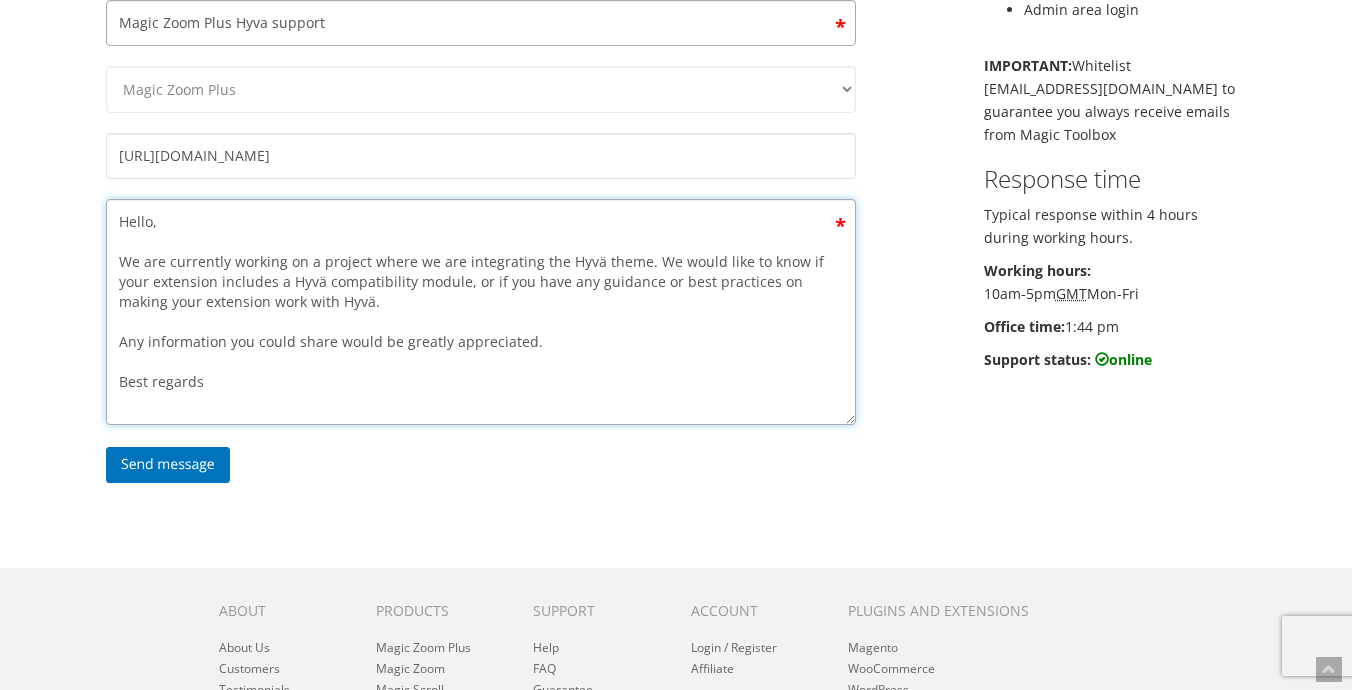 type on "Hello,
We are currently working on a project where we are integrating the Hyvä theme. We would like to know if your extension includes a Hyvä compatibility module, or if you have any guidance or best practices on making your extension work with Hyvä.
Any information you could share would be greatly appreciated.
Best regards" 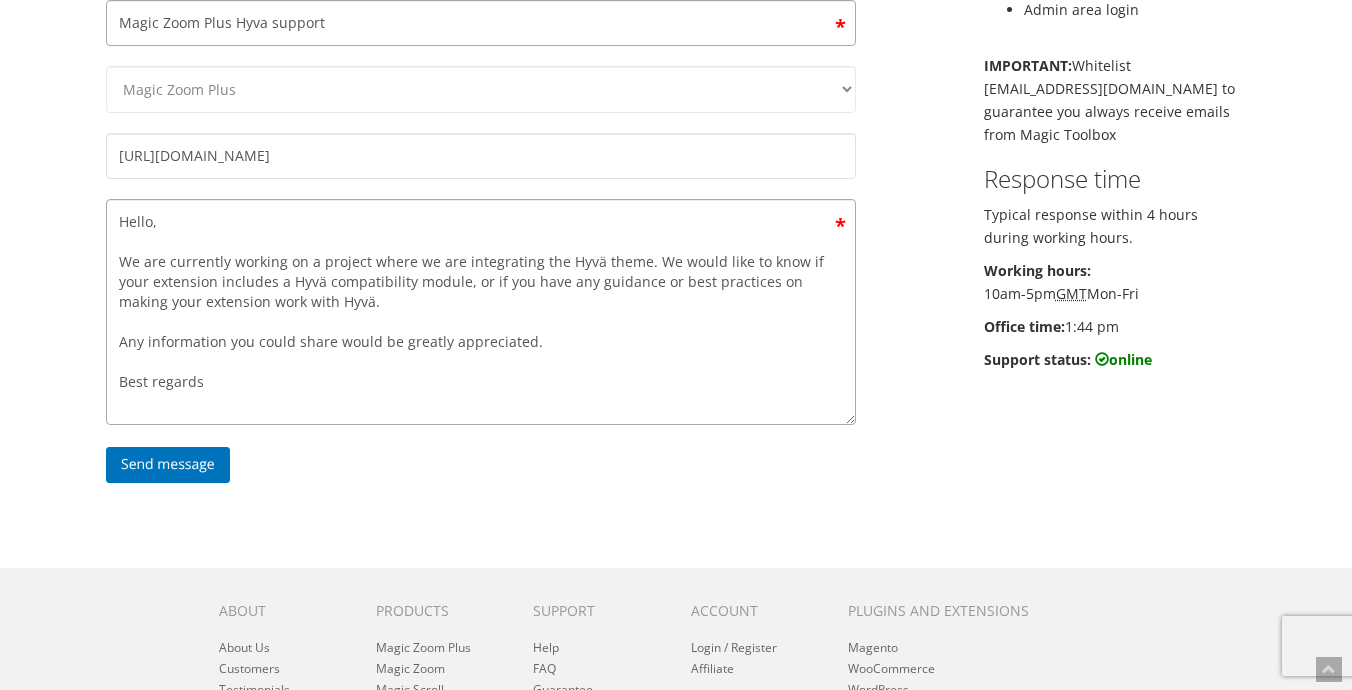 click on "Send message" at bounding box center [481, 469] 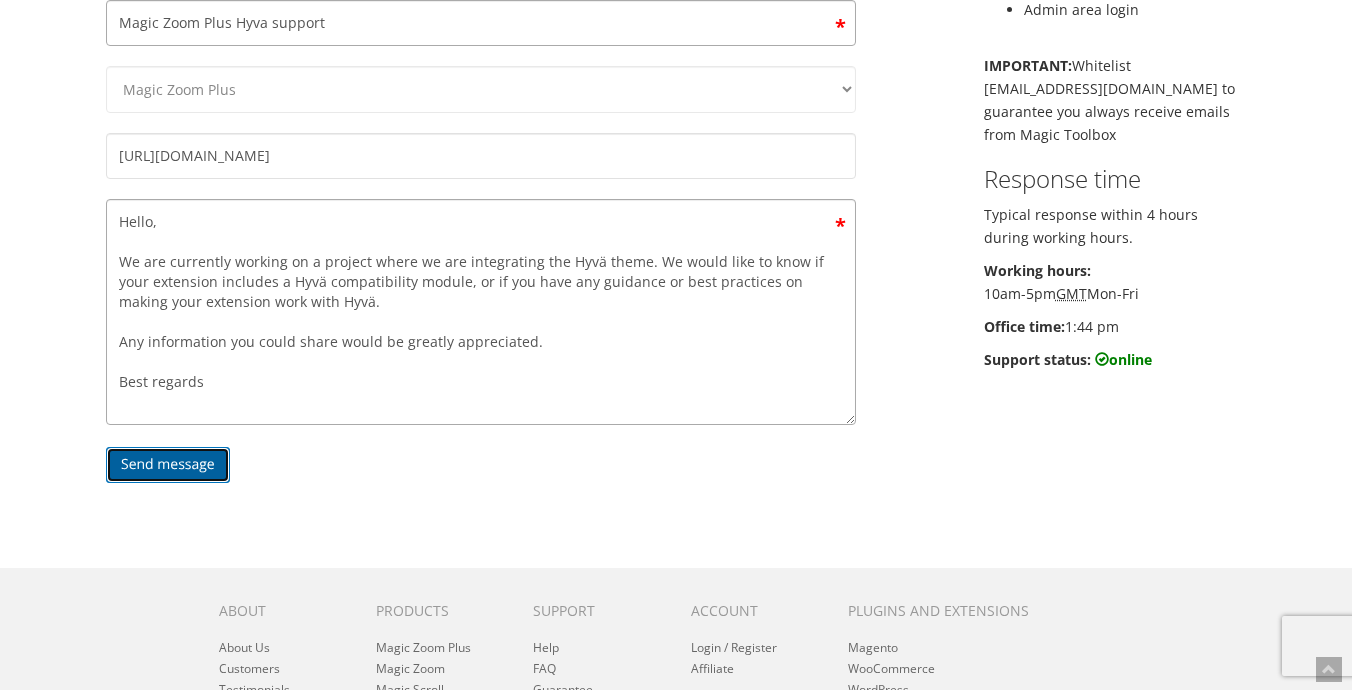 click on "Send message" at bounding box center [168, 465] 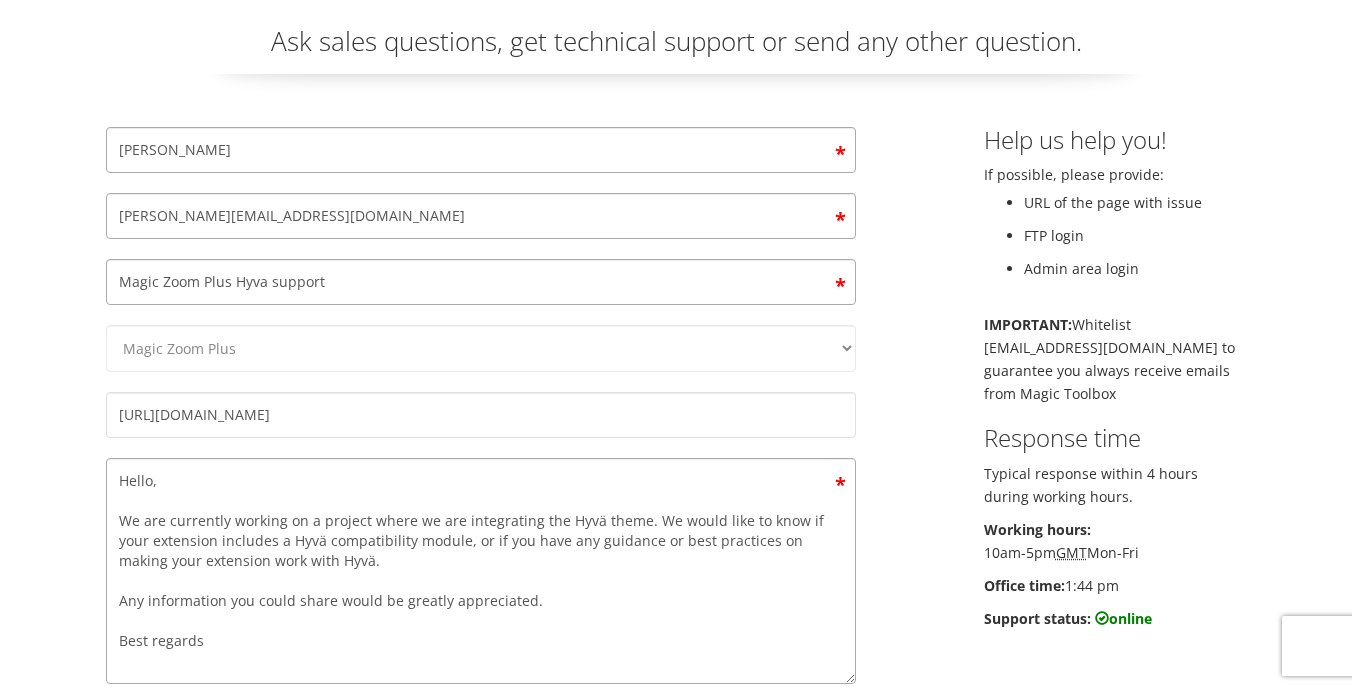 scroll, scrollTop: 0, scrollLeft: 0, axis: both 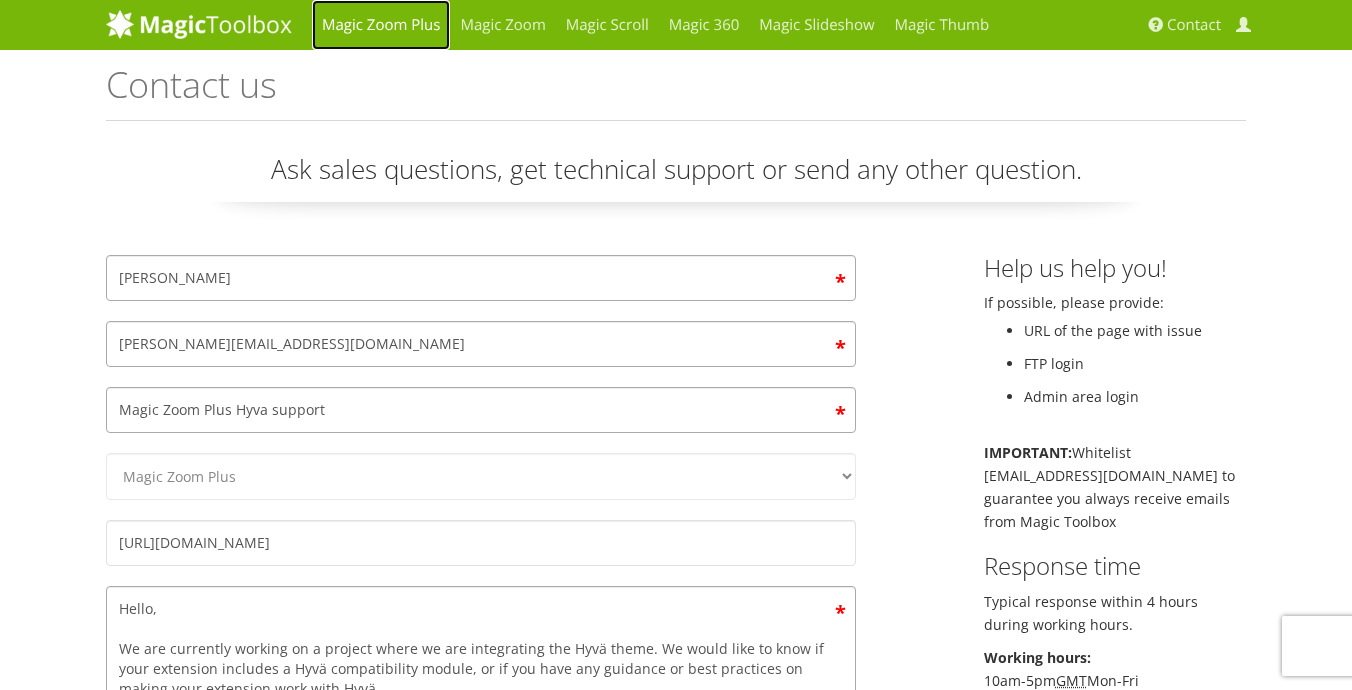 click on "Magic Zoom Plus" at bounding box center (381, 25) 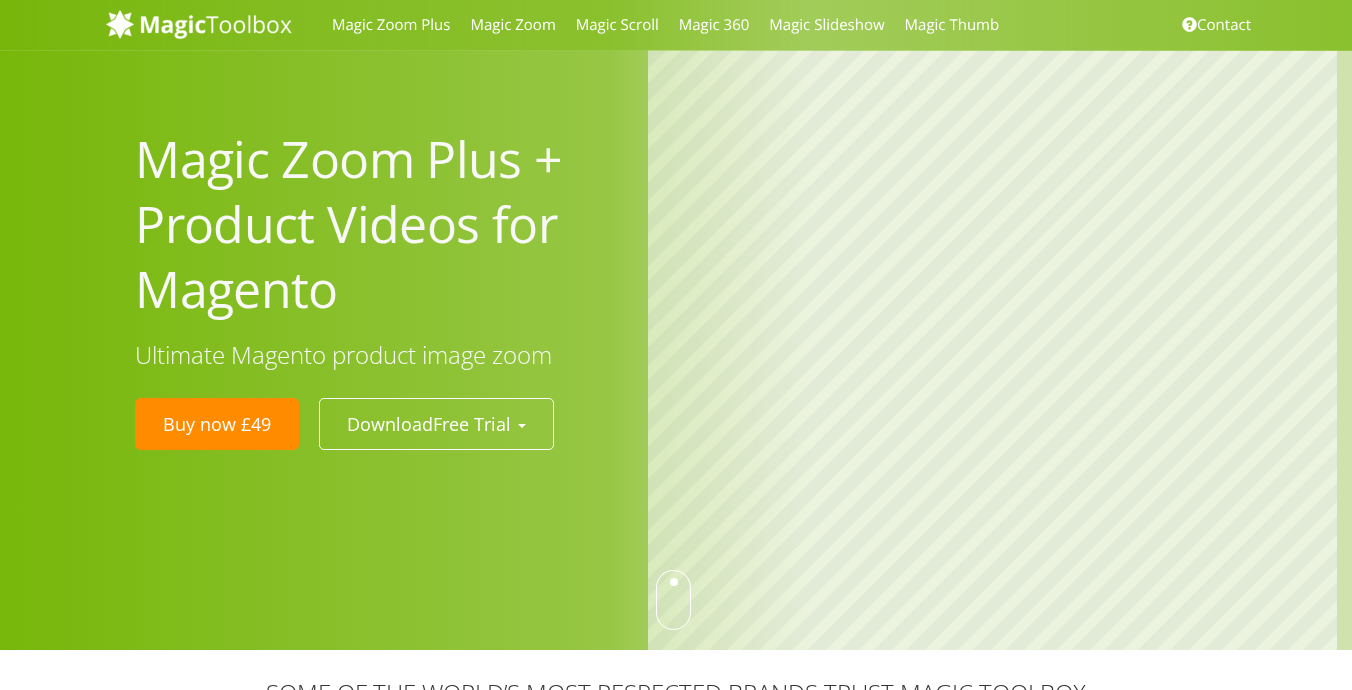 scroll, scrollTop: 0, scrollLeft: 0, axis: both 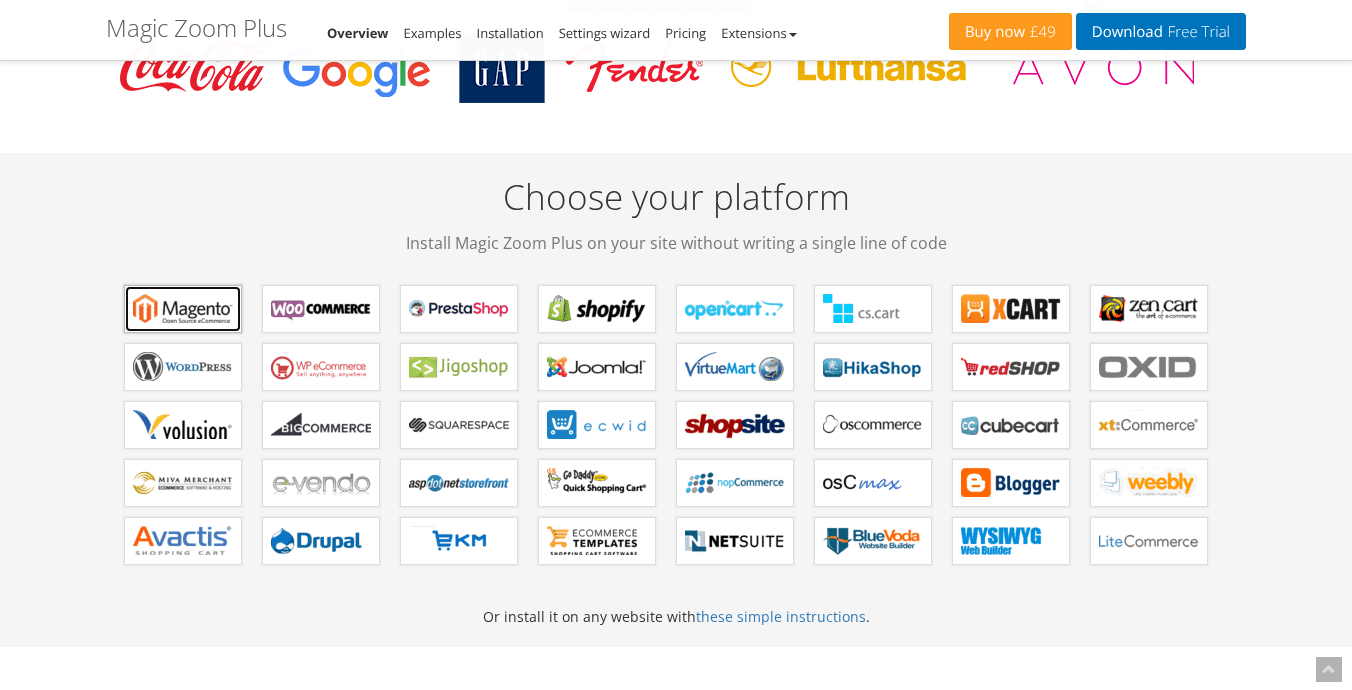 click on "Magic Zoom Plus for Magento" at bounding box center [183, 309] 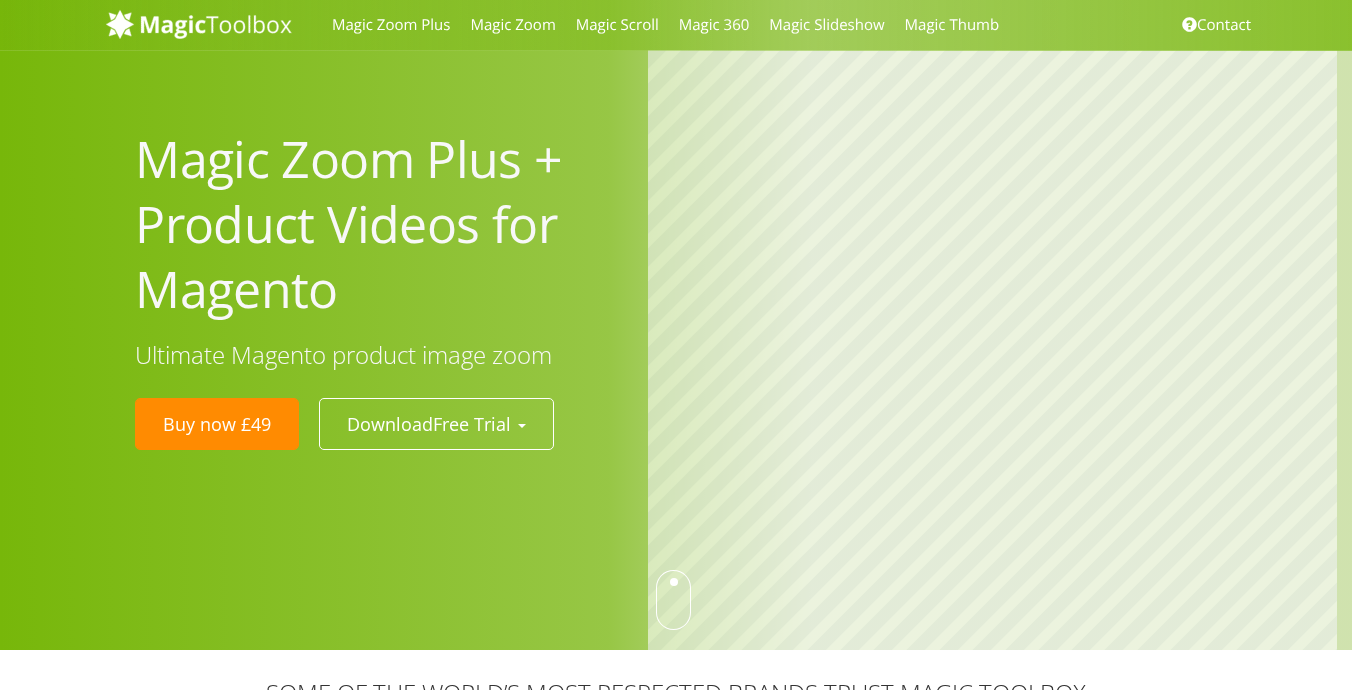 scroll, scrollTop: 0, scrollLeft: 0, axis: both 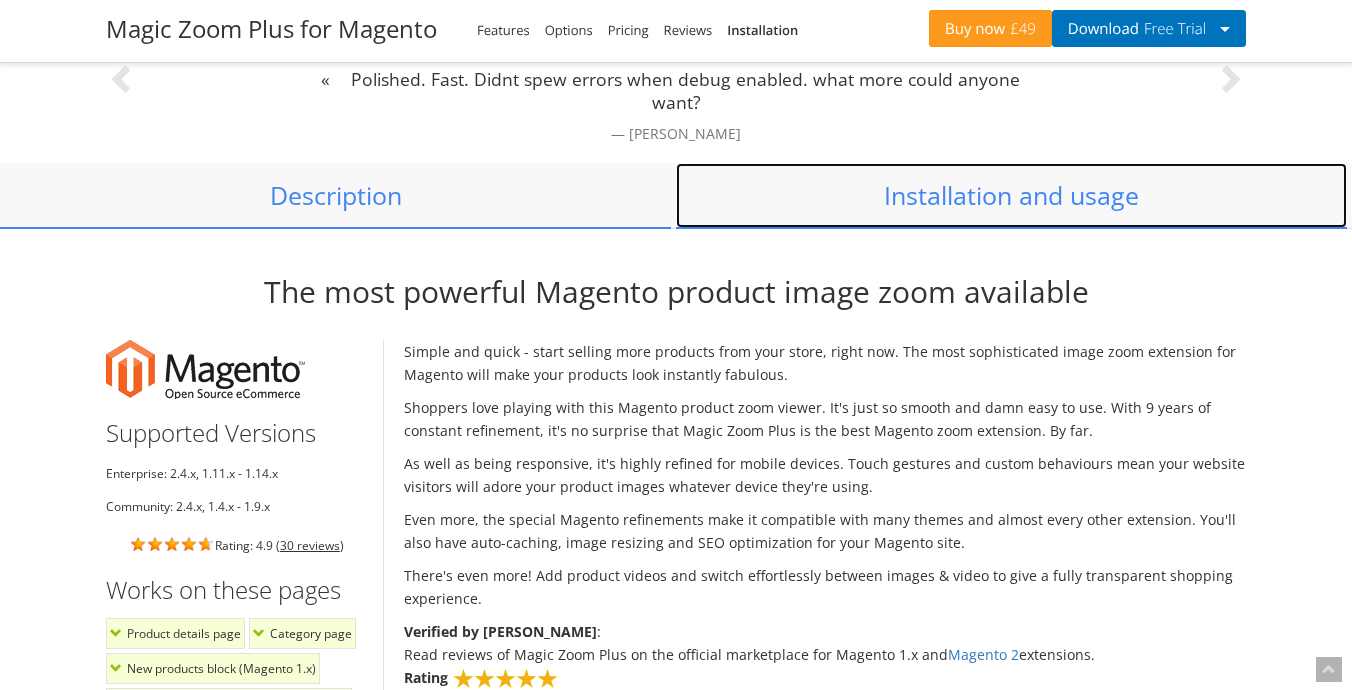 click on "Installation and usage" at bounding box center [1011, 196] 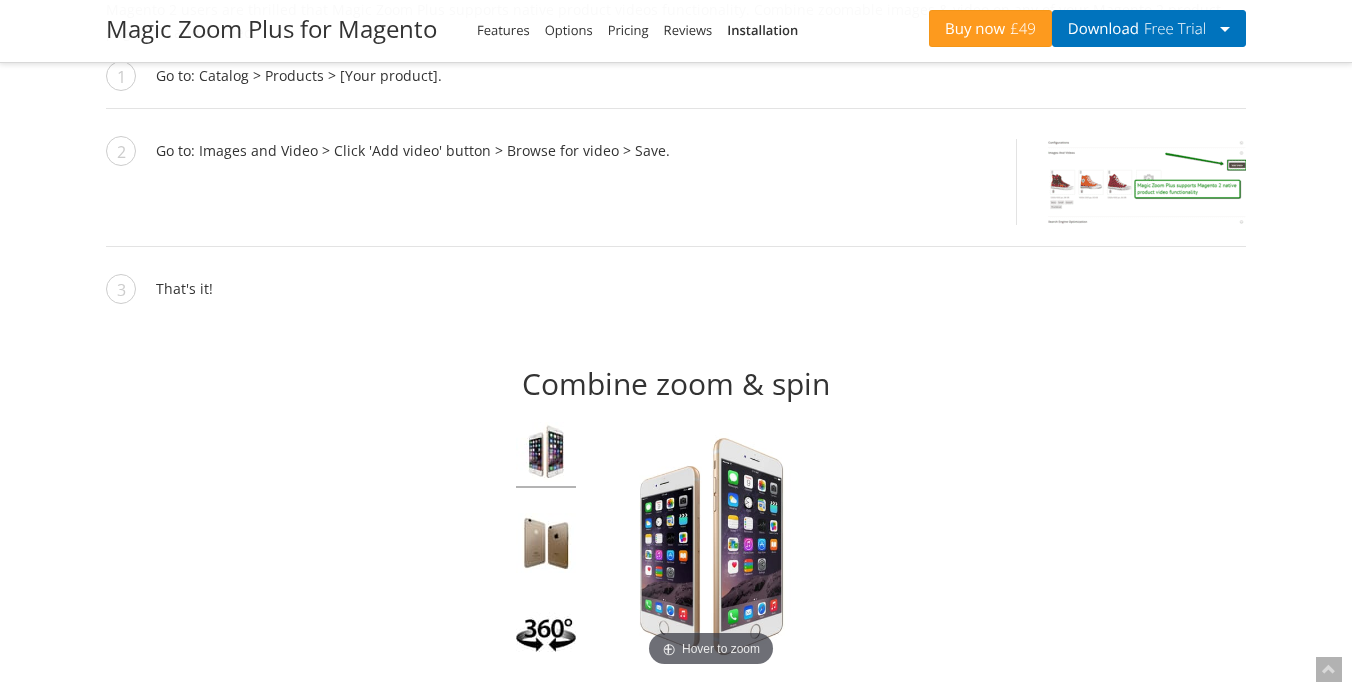 scroll, scrollTop: 9049, scrollLeft: 0, axis: vertical 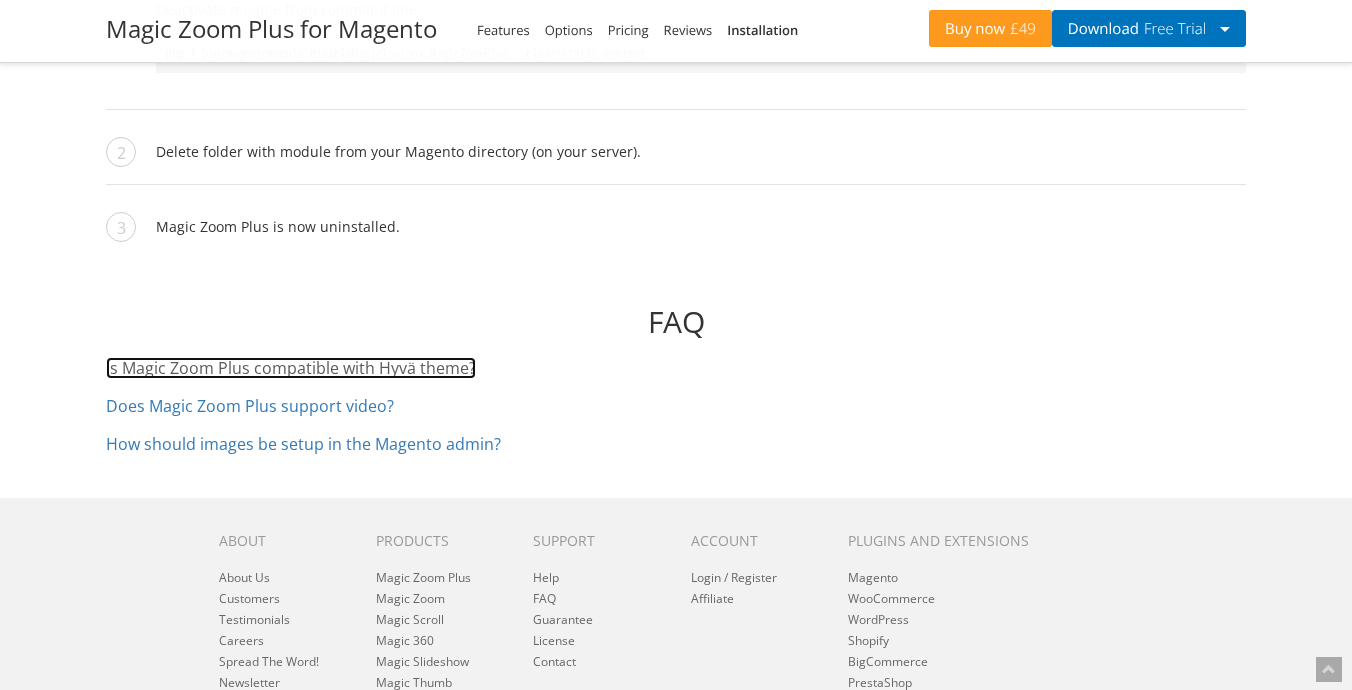 click on "Is Magic Zoom Plus compatible with Hyvä theme?" at bounding box center (291, 368) 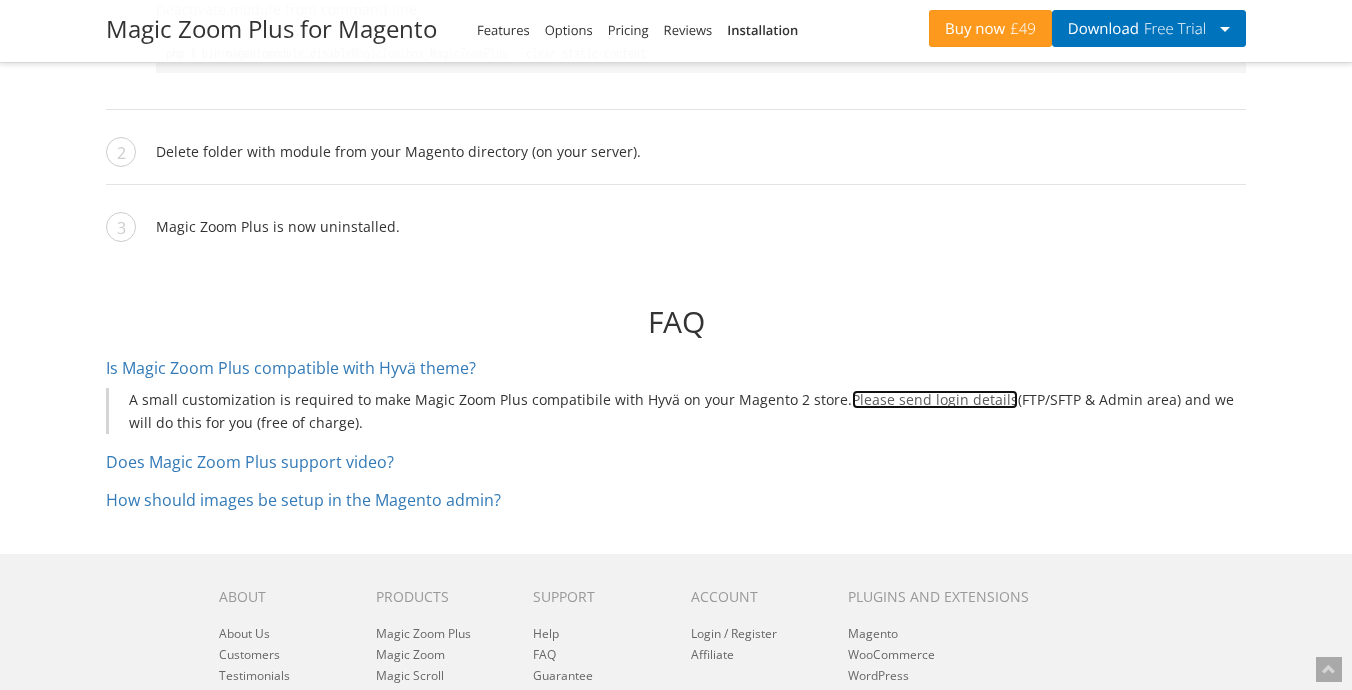 click on "Please send login details" at bounding box center (935, 399) 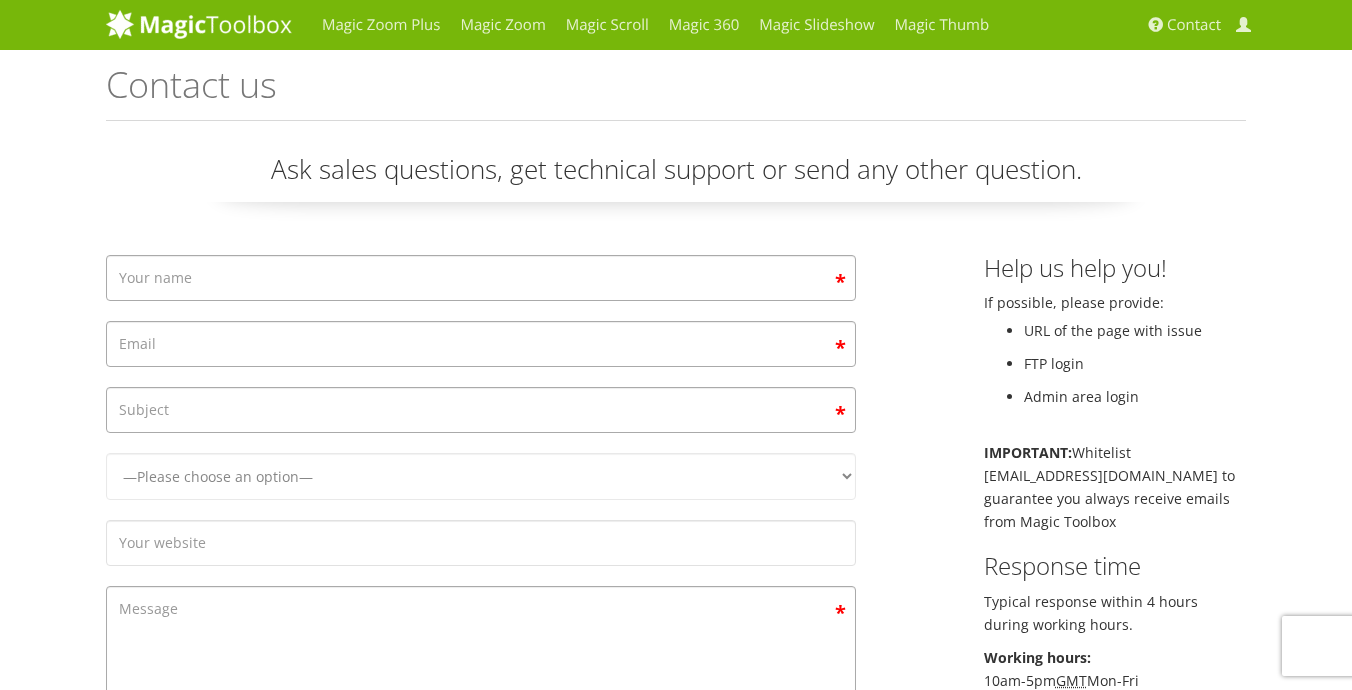 scroll, scrollTop: 0, scrollLeft: 0, axis: both 